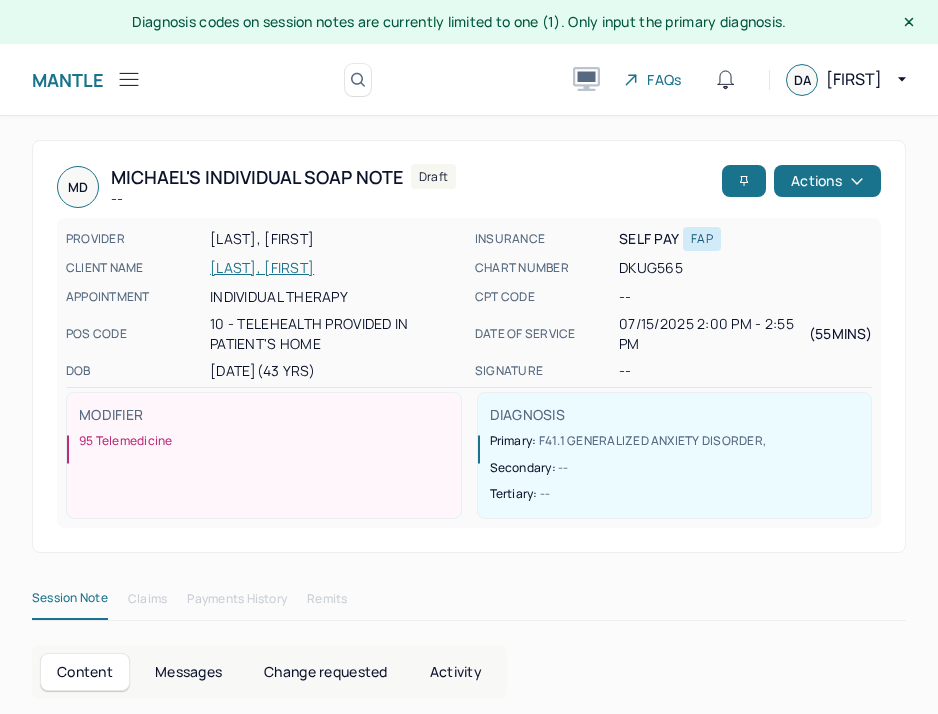 scroll, scrollTop: 36, scrollLeft: 0, axis: vertical 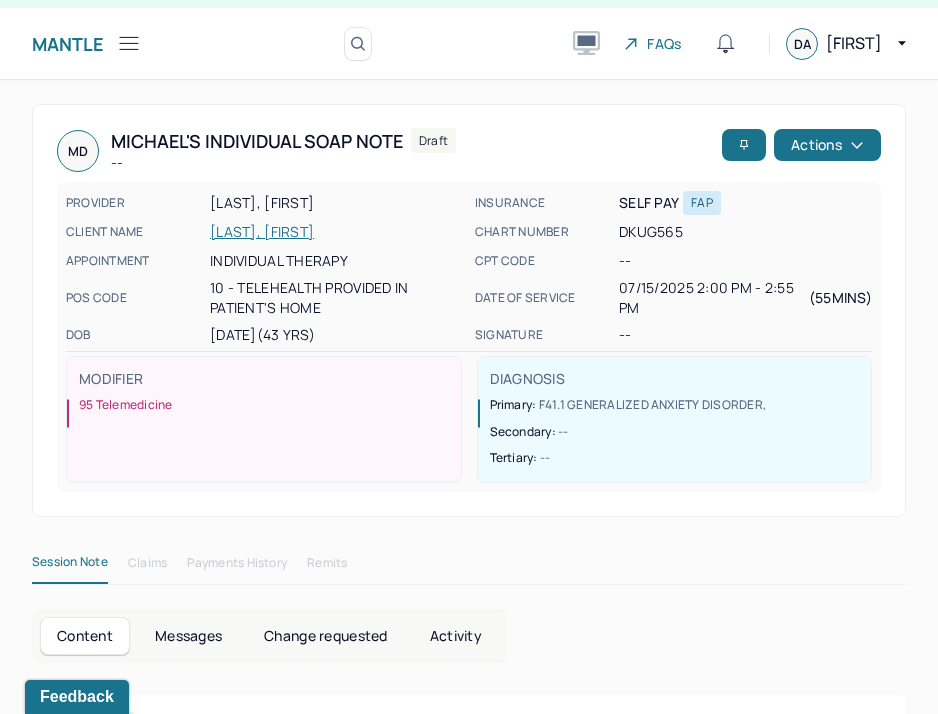 click 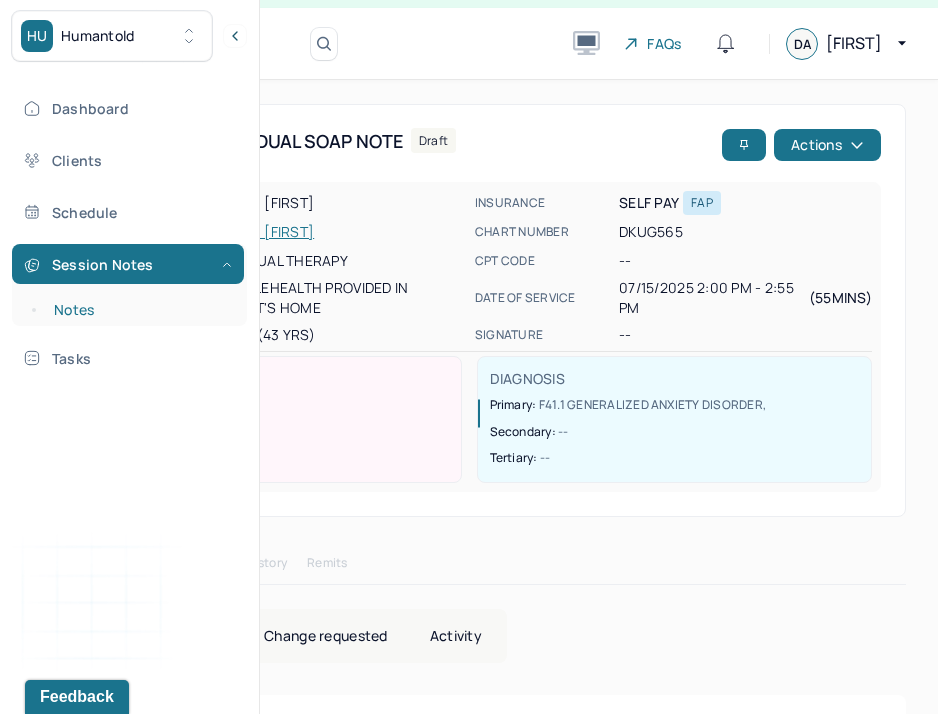 click on "Notes" at bounding box center [139, 310] 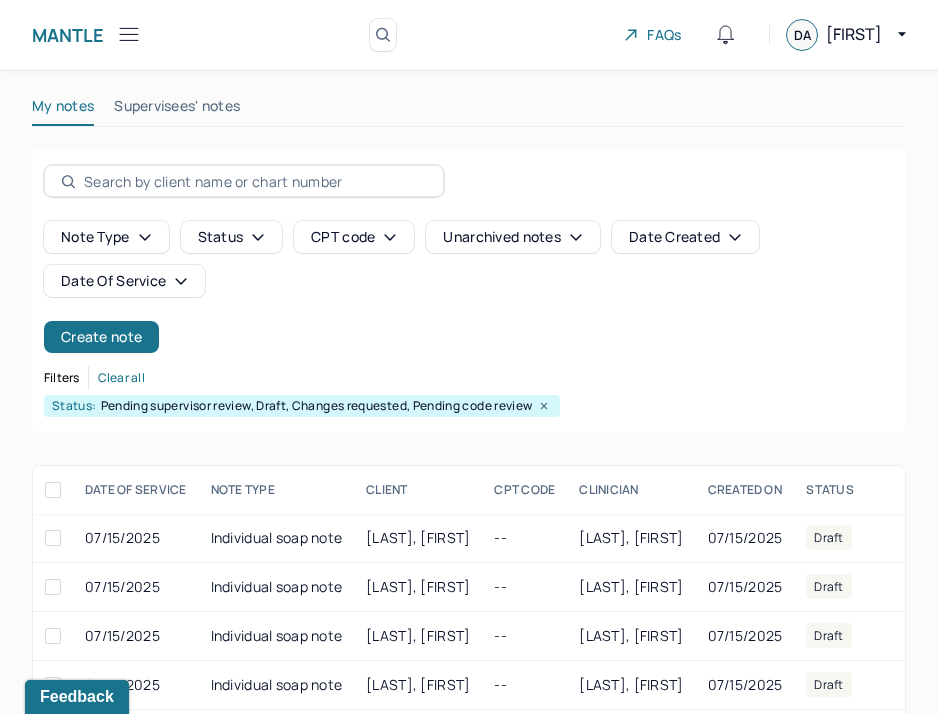 scroll, scrollTop: 38, scrollLeft: 0, axis: vertical 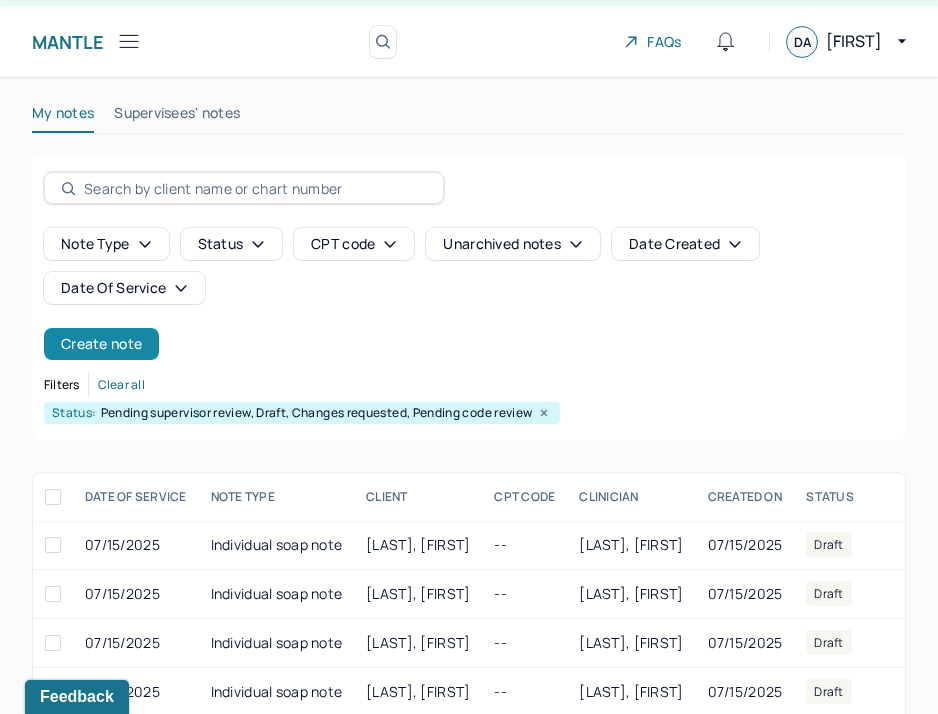 click on "Create note" at bounding box center (101, 344) 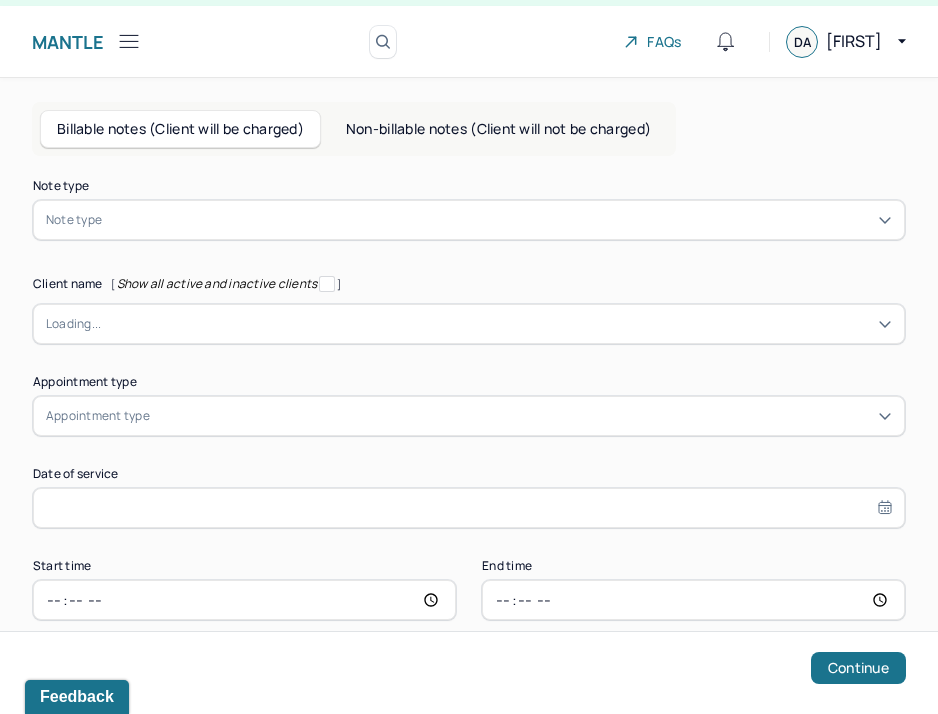scroll, scrollTop: 0, scrollLeft: 0, axis: both 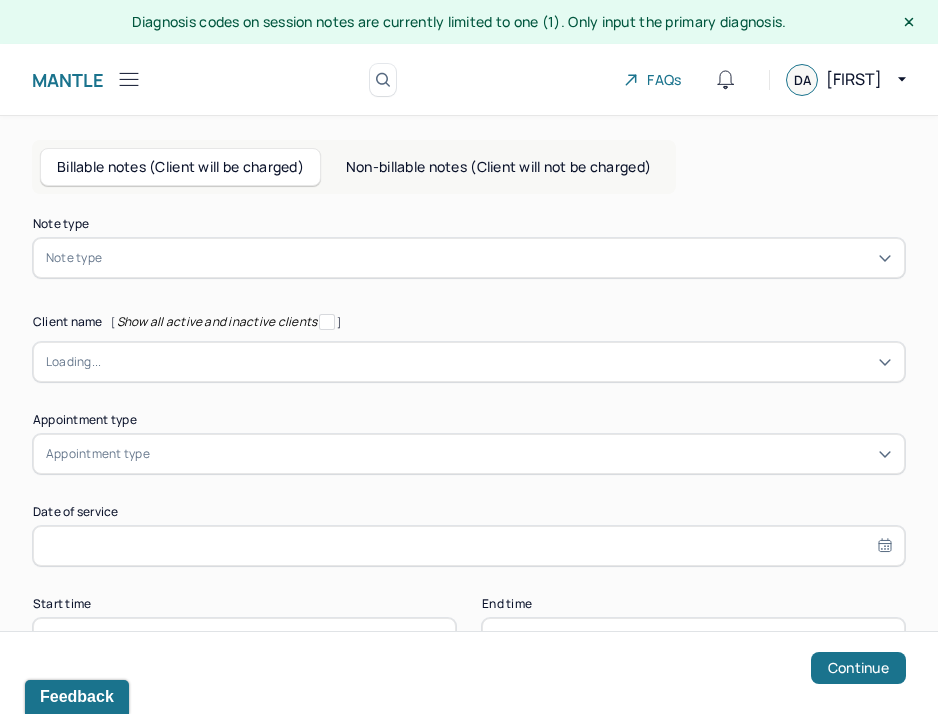 click on "Note type" at bounding box center (469, 258) 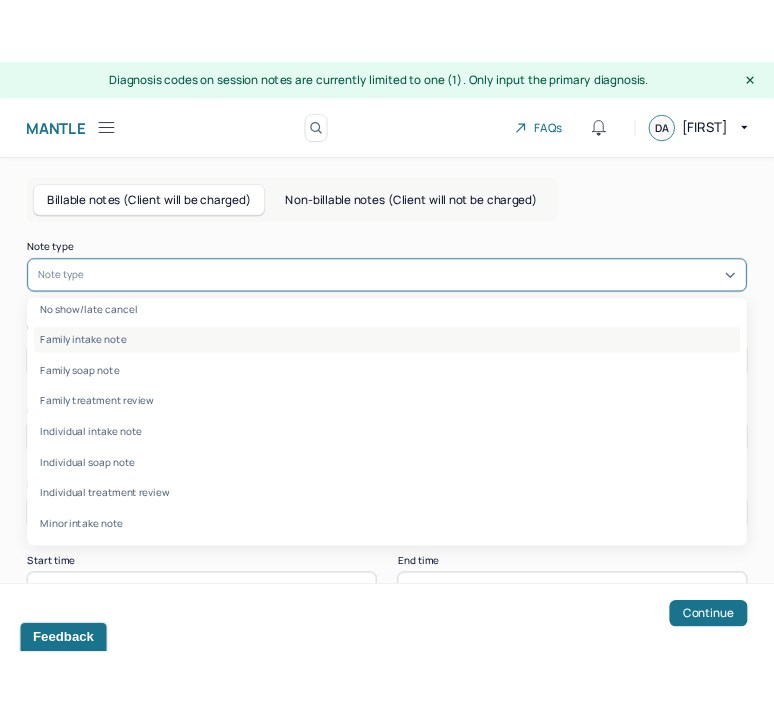 scroll, scrollTop: 18, scrollLeft: 0, axis: vertical 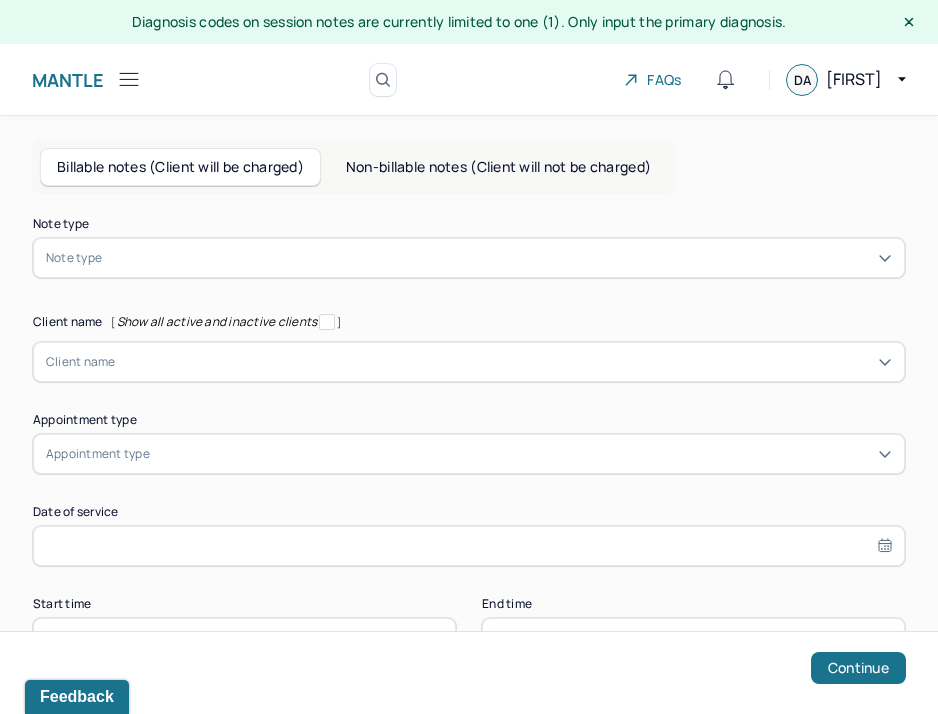 click on "Note type" at bounding box center [74, 258] 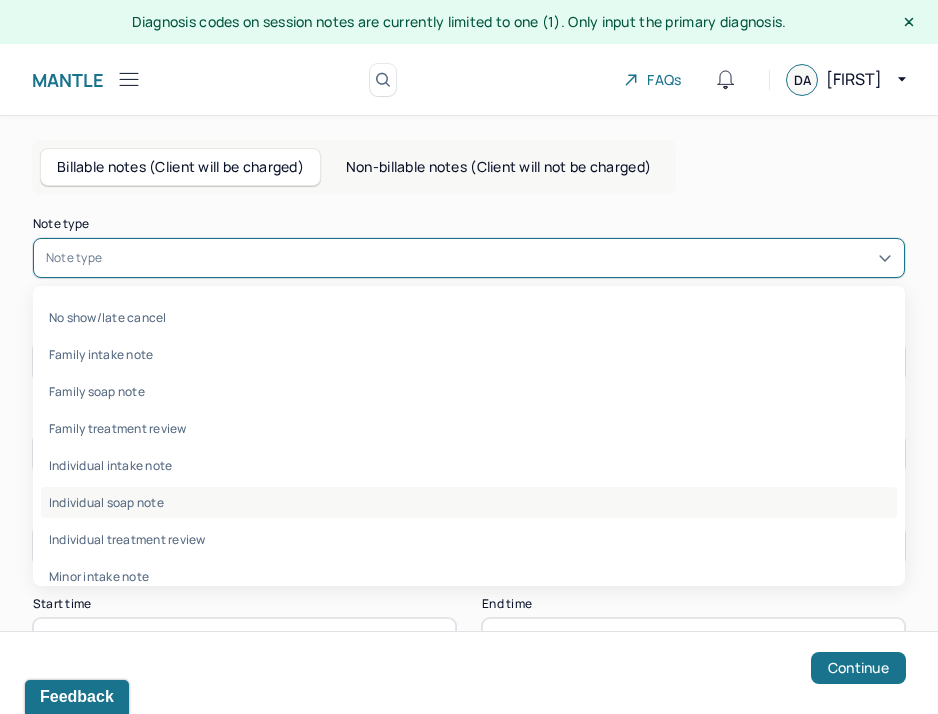 click on "Individual soap note" at bounding box center [469, 502] 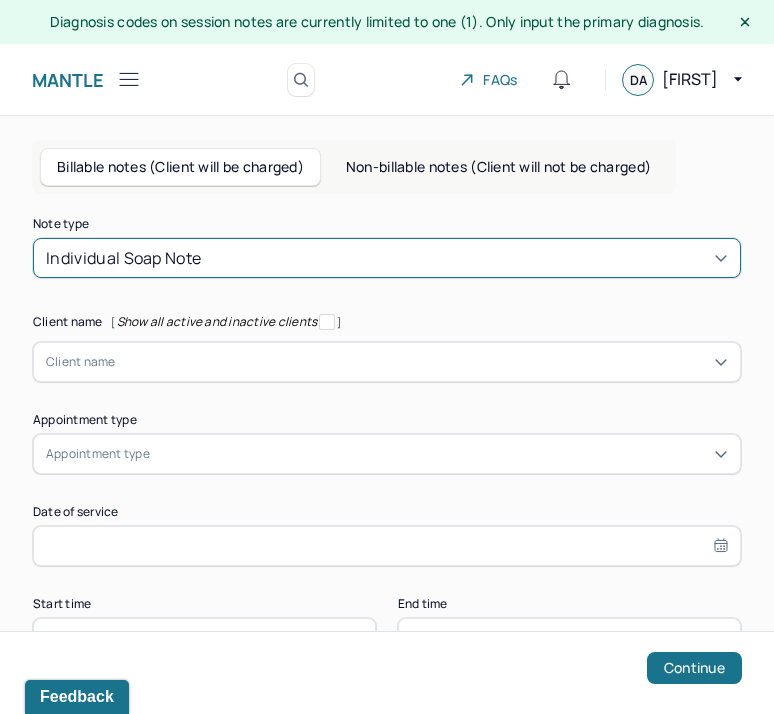 click on "Client name" at bounding box center (387, 362) 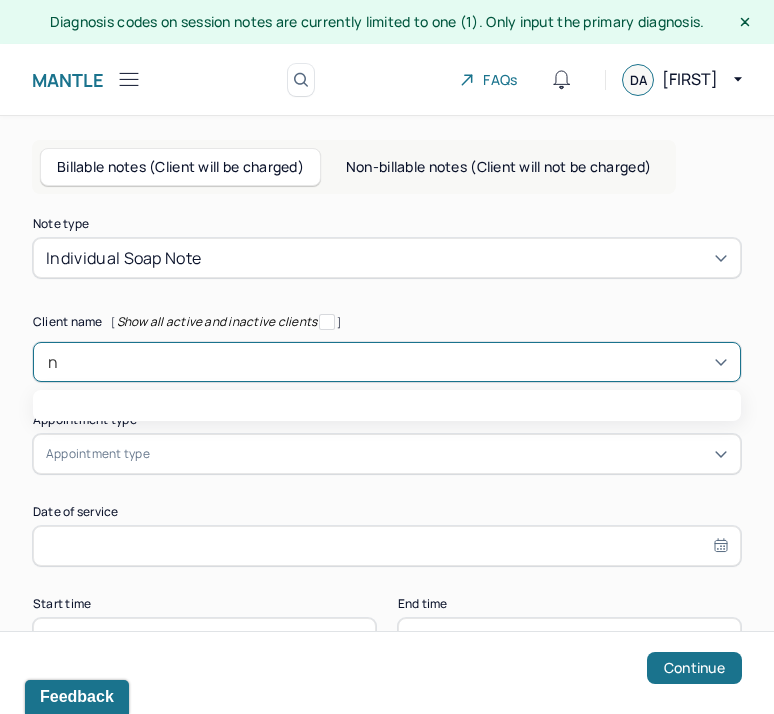 scroll, scrollTop: 0, scrollLeft: 0, axis: both 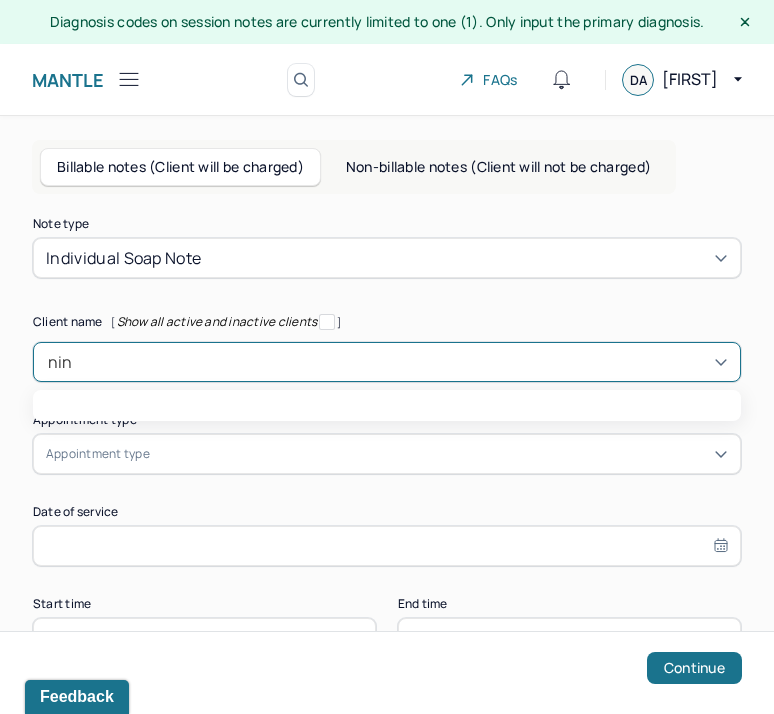 type on "[FIRST]" 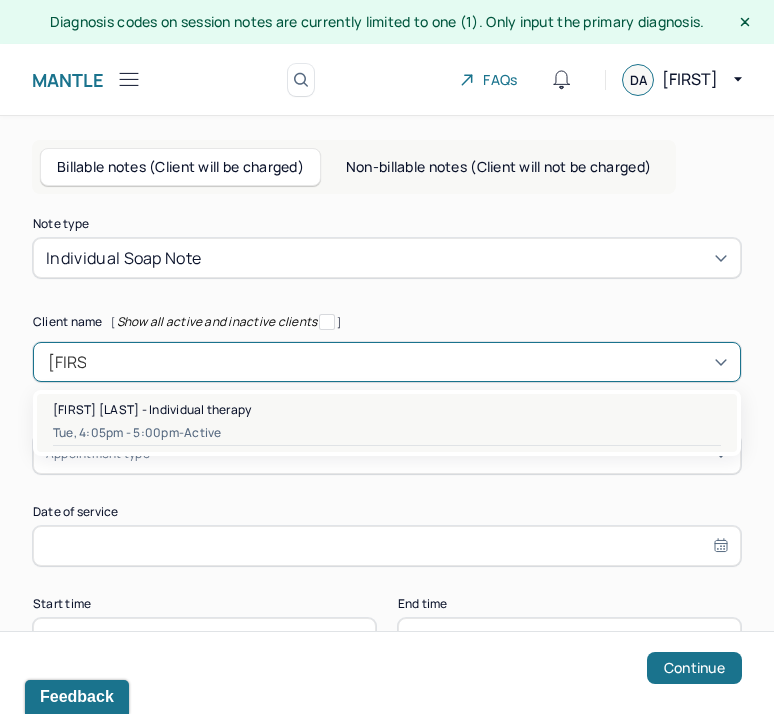 click on "[FIRST] [LAST] - Individual therapy" at bounding box center (152, 409) 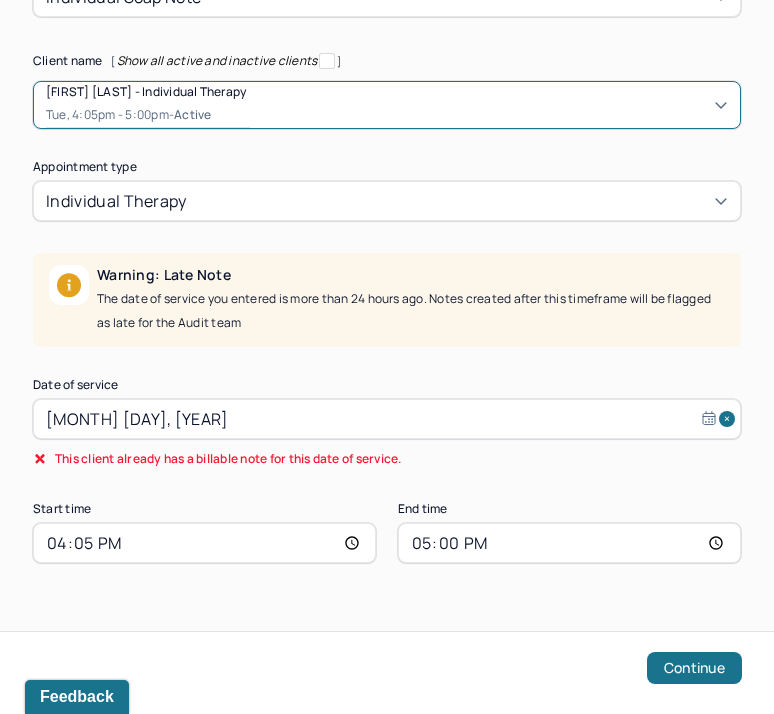 scroll, scrollTop: 265, scrollLeft: 0, axis: vertical 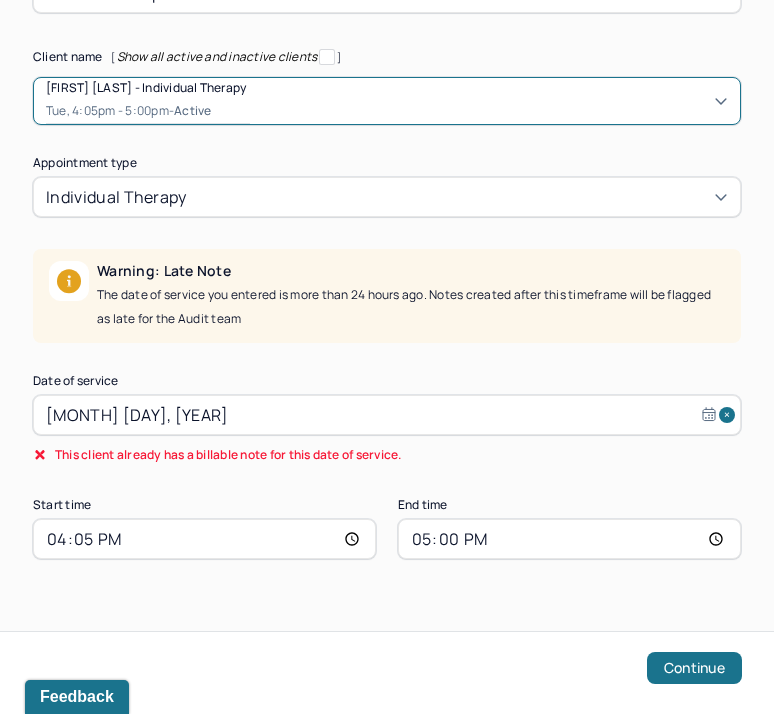 select on "6" 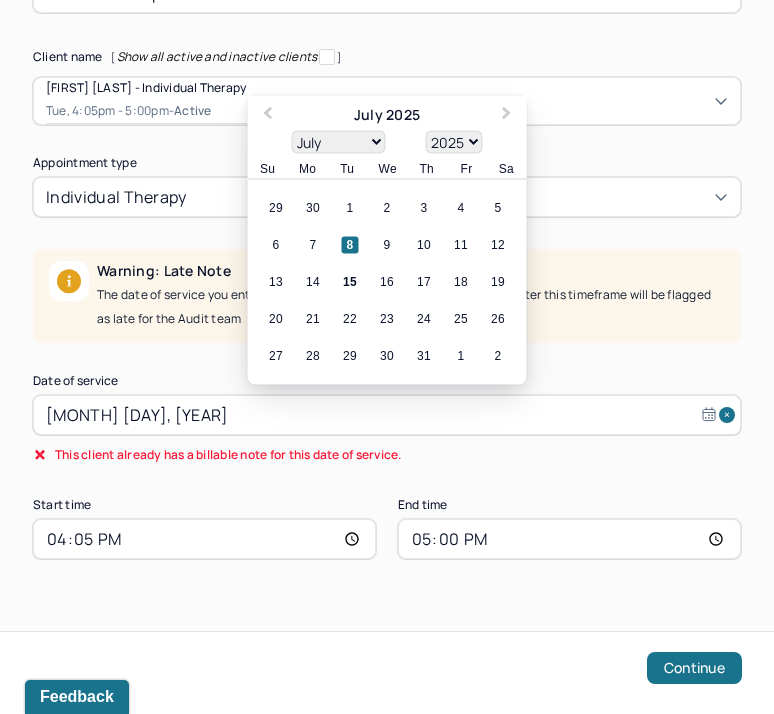click on "[MONTH] [DAY], [YEAR]" at bounding box center [387, 415] 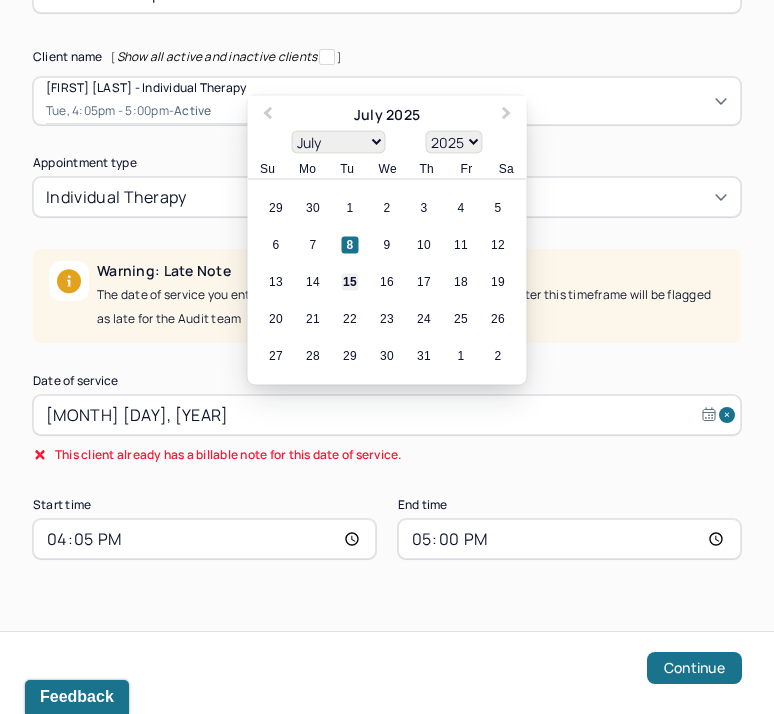 click on "15" at bounding box center (350, 282) 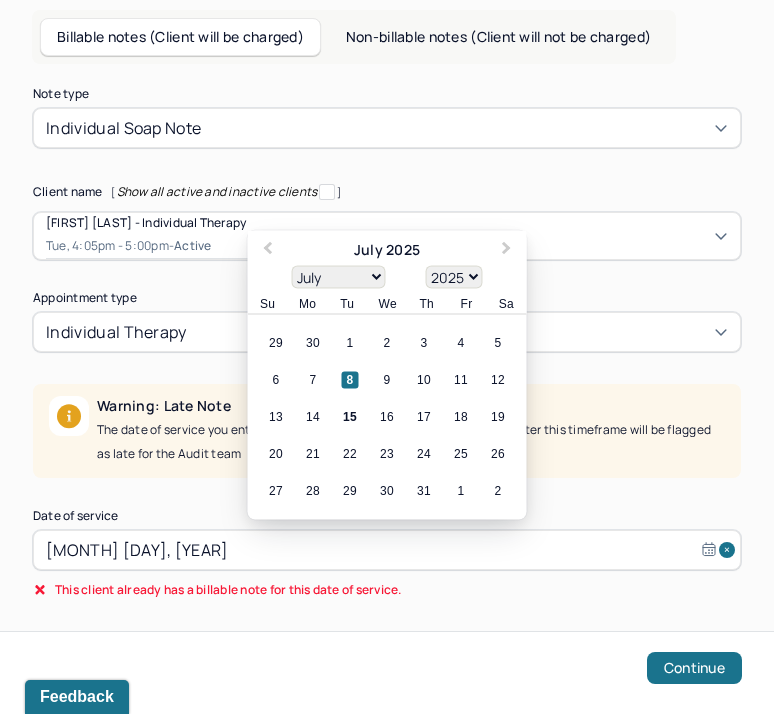 scroll, scrollTop: 107, scrollLeft: 0, axis: vertical 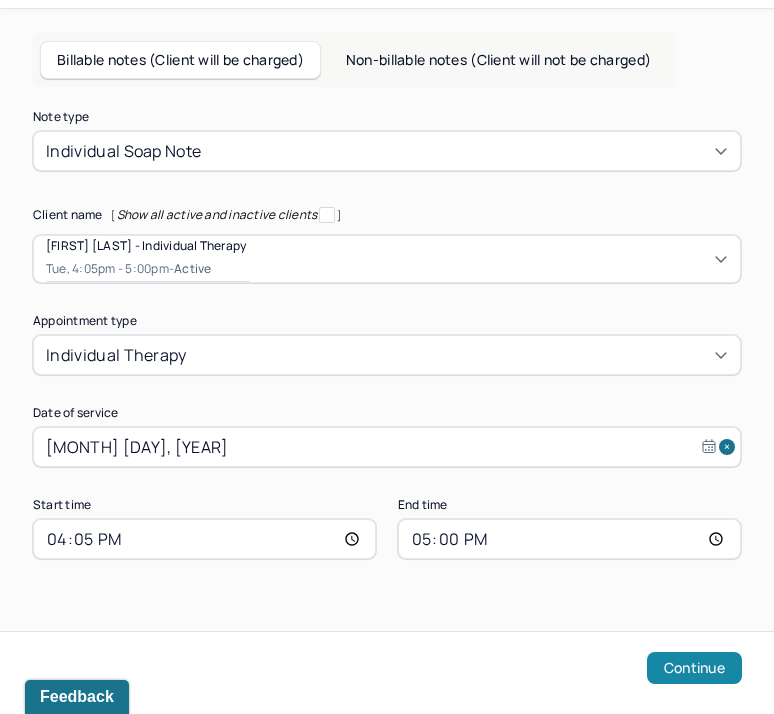 click on "Continue" at bounding box center [694, 668] 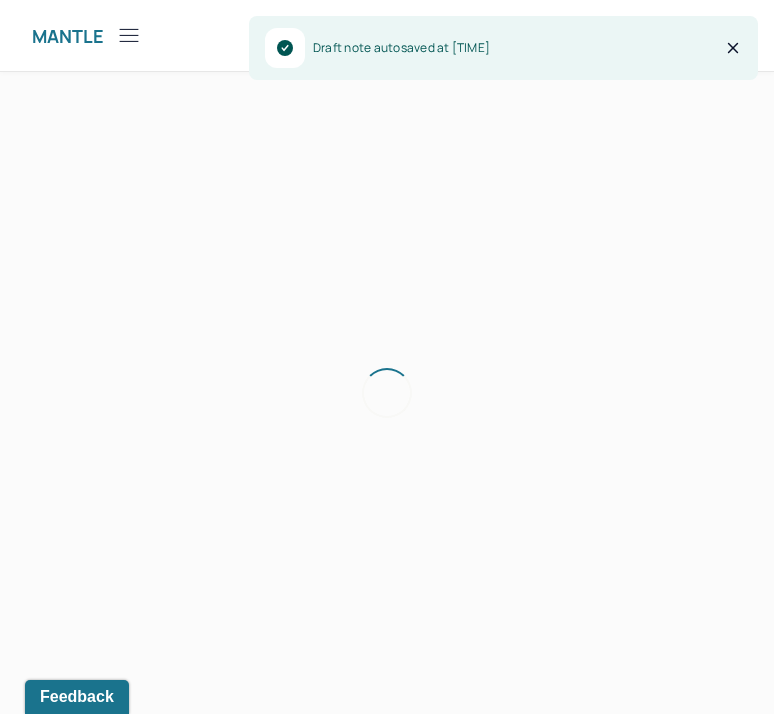 scroll, scrollTop: 36, scrollLeft: 0, axis: vertical 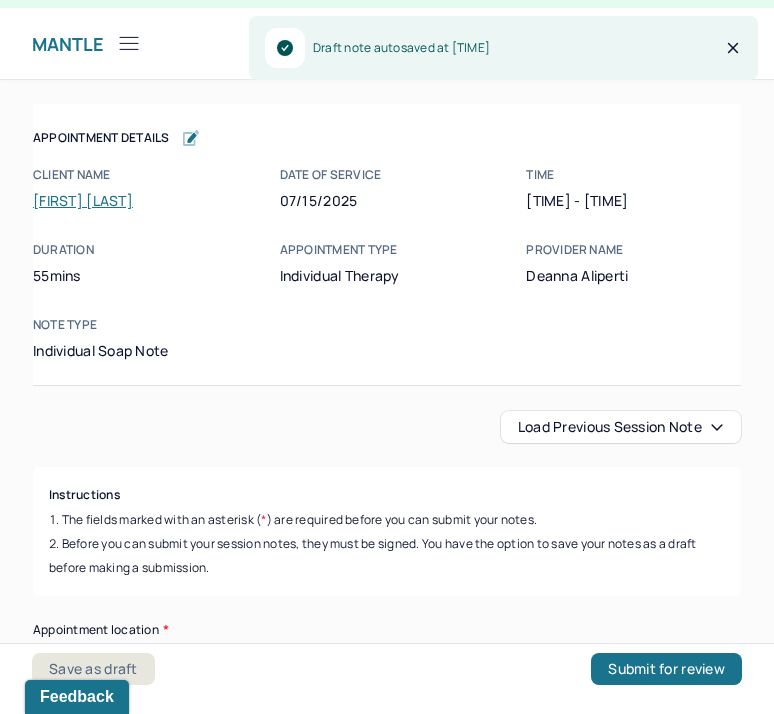 click on "Load previous session note" at bounding box center (621, 427) 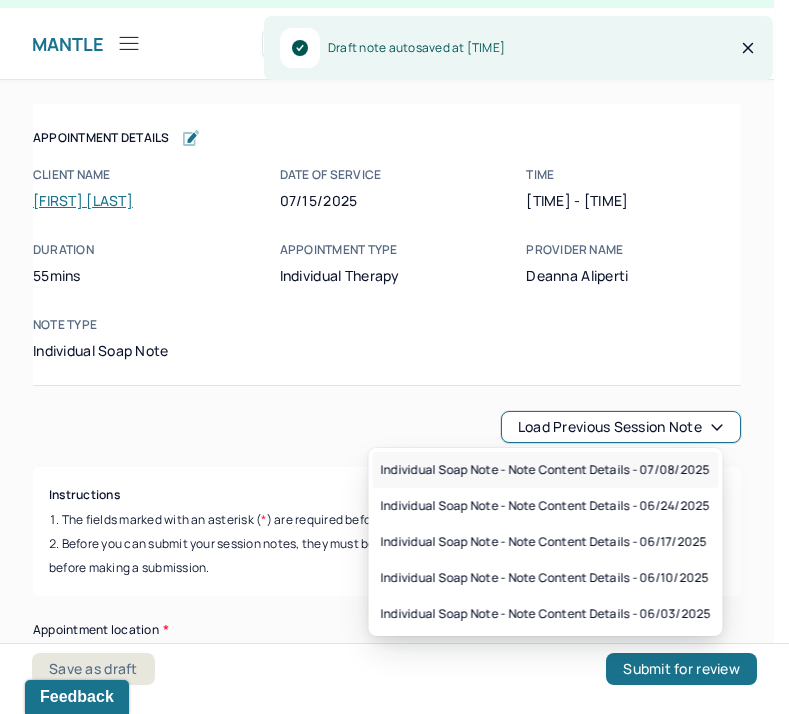 click on "Individual soap note   - Note content Details -   07/08/2025" at bounding box center [545, 470] 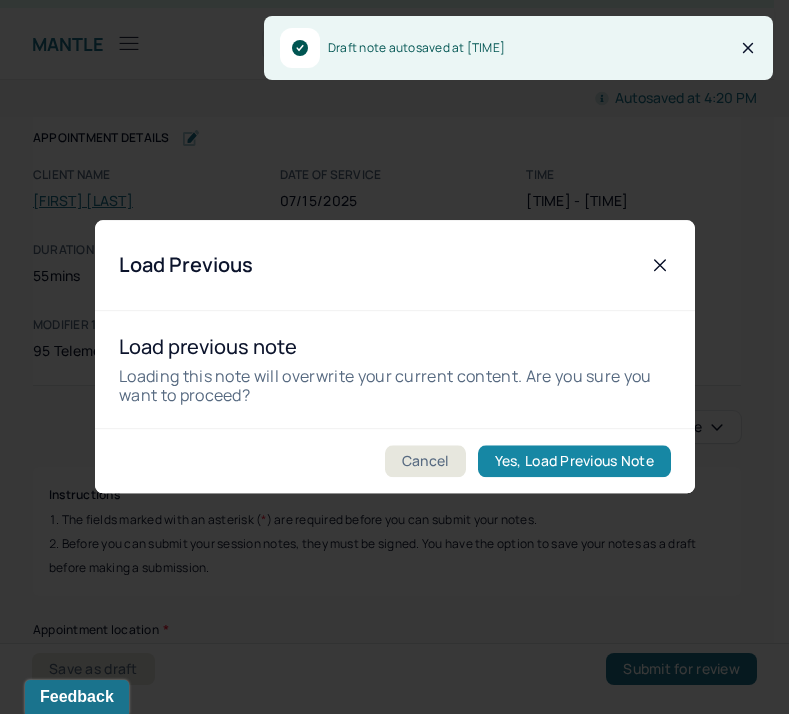 click on "Yes, Load Previous Note" at bounding box center (573, 462) 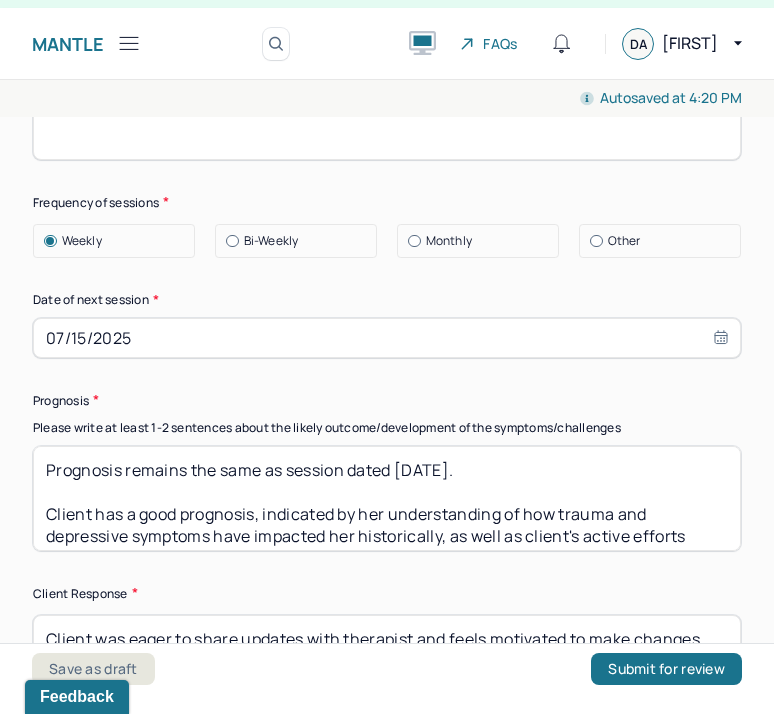 scroll, scrollTop: 3022, scrollLeft: 0, axis: vertical 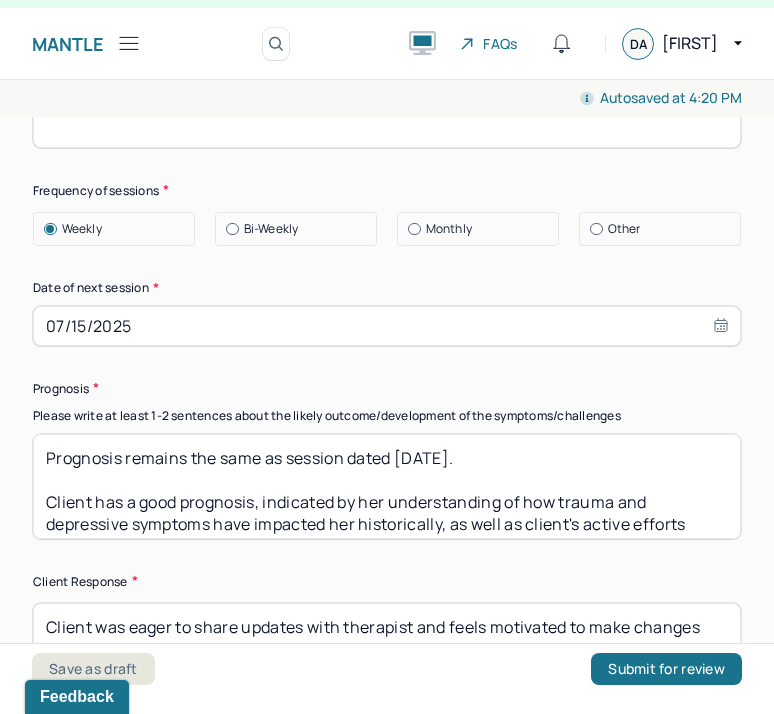 drag, startPoint x: 431, startPoint y: 451, endPoint x: 400, endPoint y: 453, distance: 31.06445 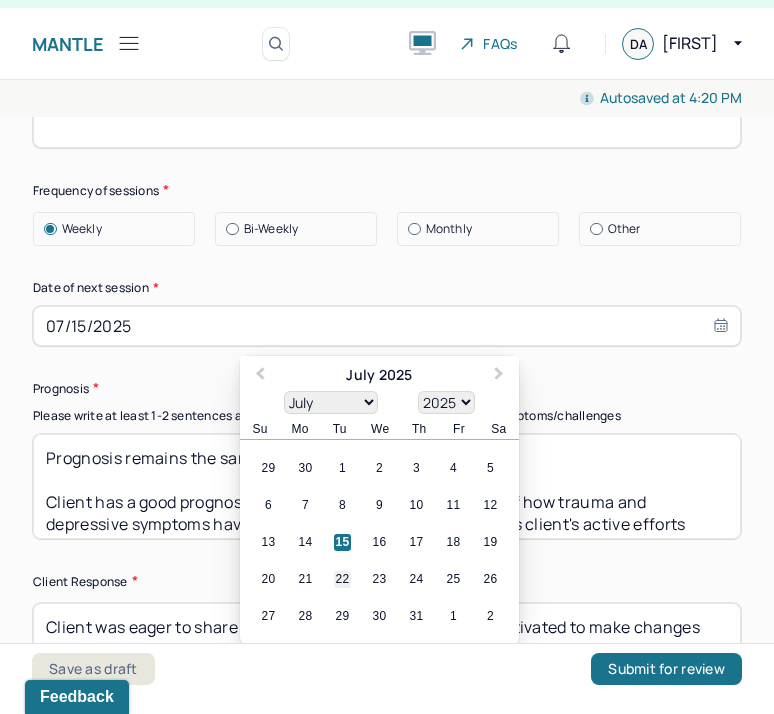 click on "22" at bounding box center [342, 579] 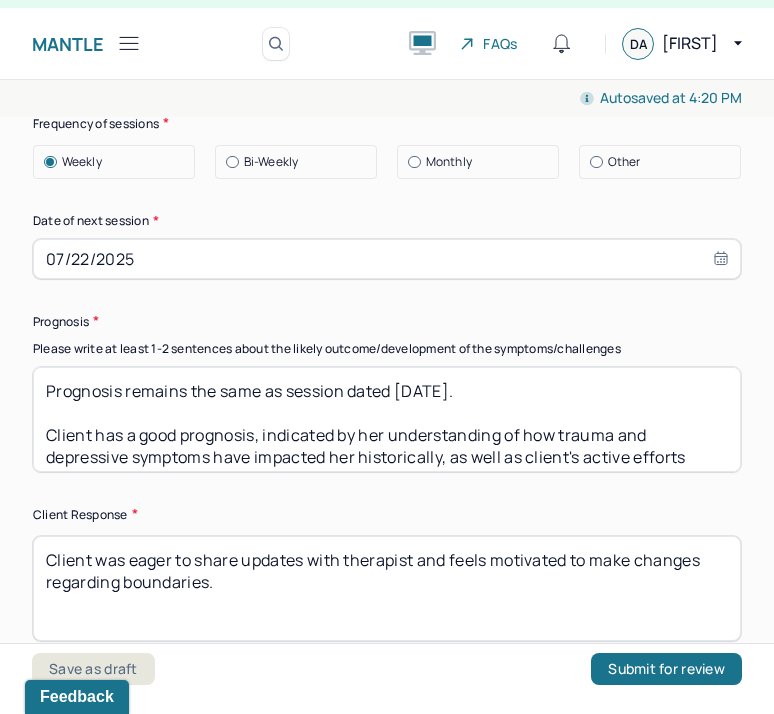 scroll, scrollTop: 3092, scrollLeft: 0, axis: vertical 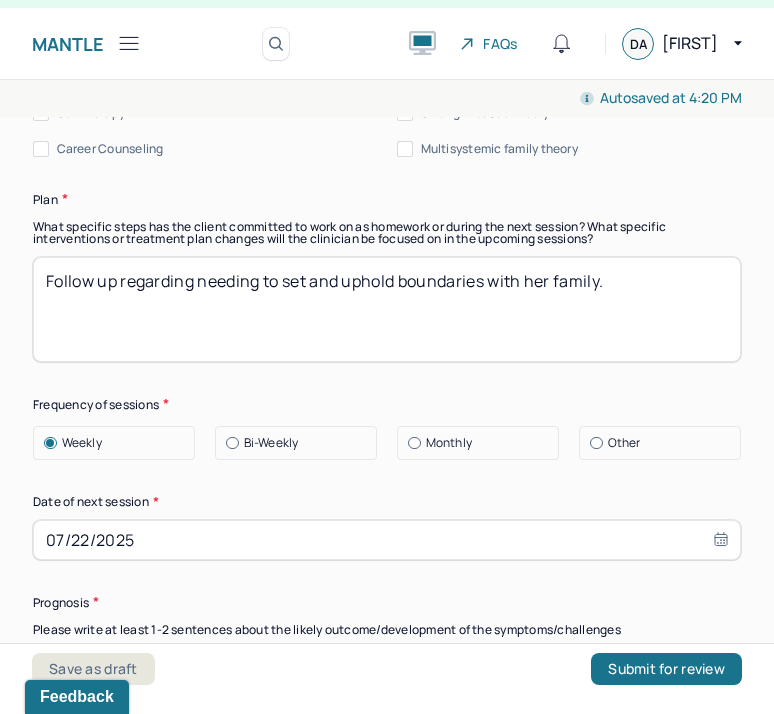 select on "6" 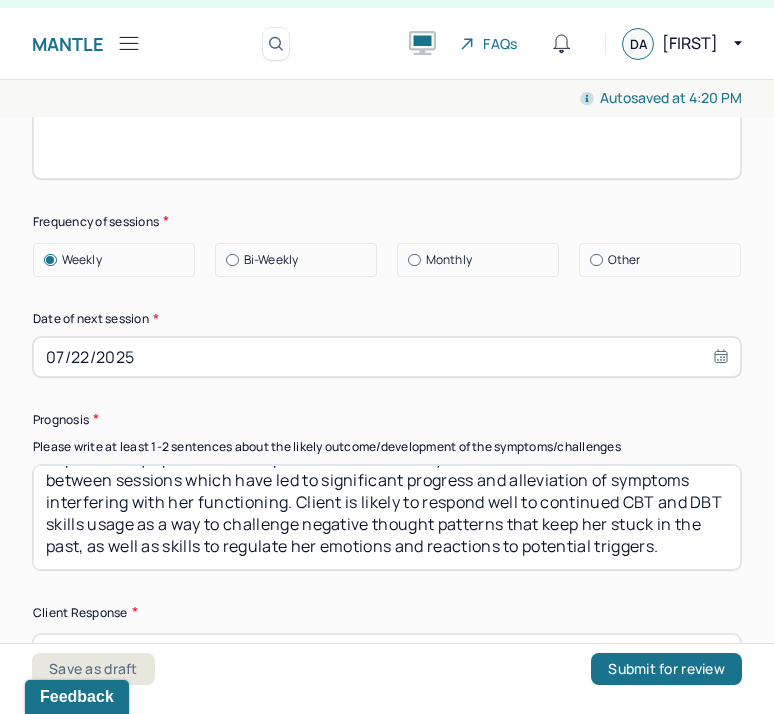 scroll, scrollTop: 3210, scrollLeft: 0, axis: vertical 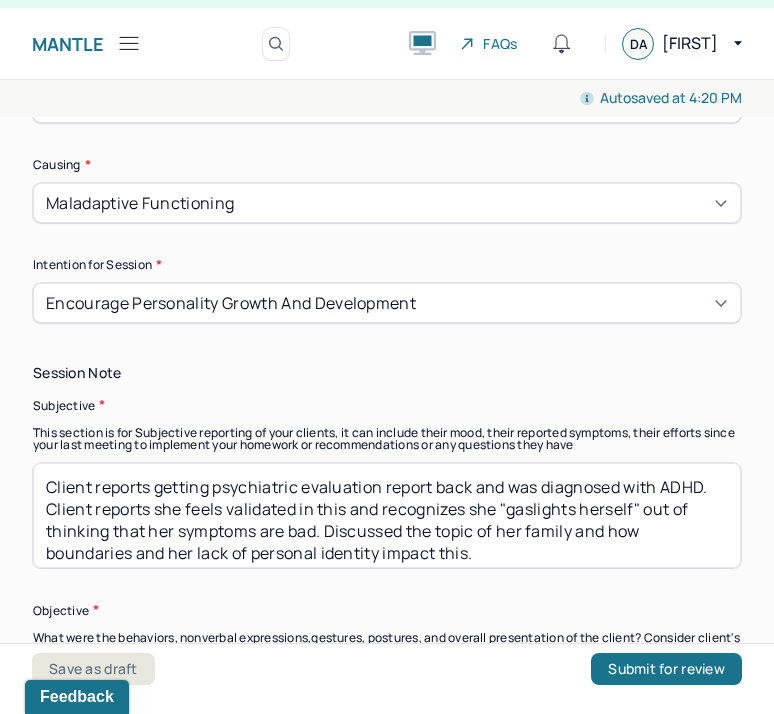 click on "Client reports getting psychiatric evaluation report back and was diagnosed with ADHD. Client reports she feels validated in this and recognizes she "gaslights herself" out of thinking that her symptoms are bad. Discussed the topic of her family and how boundaries and her lack of personal identity impact this." at bounding box center [387, 515] 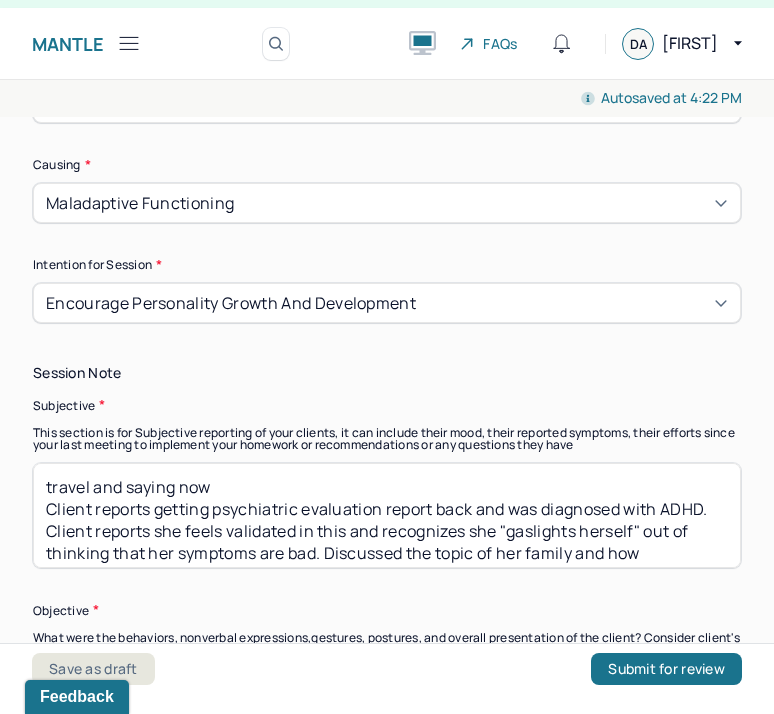 click on "travel and saying nowClient reports getting psychiatric evaluation report back and was diagnosed with ADHD. Client reports she feels validated in this and recognizes she "gaslights herself" out of thinking that her symptoms are bad. Discussed the topic of her family and how boundaries and her lack of personal identity impact this." at bounding box center [387, 515] 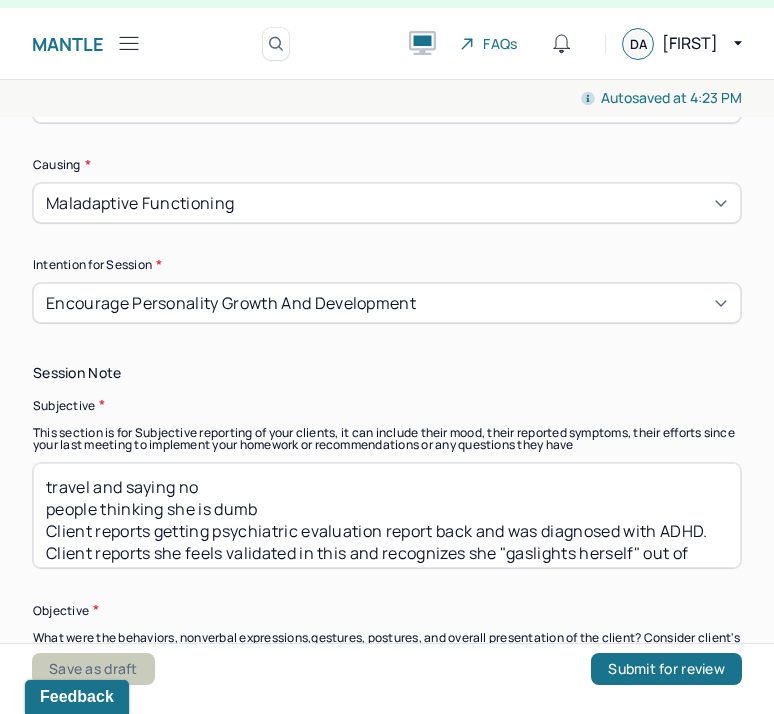 type on "travel and saying no
people thinking she is dumb
Client reports getting psychiatric evaluation report back and was diagnosed with ADHD. Client reports she feels validated in this and recognizes she "gaslights herself" out of thinking that her symptoms are bad. Discussed the topic of her family and how boundaries and her lack of personal identity impact this." 